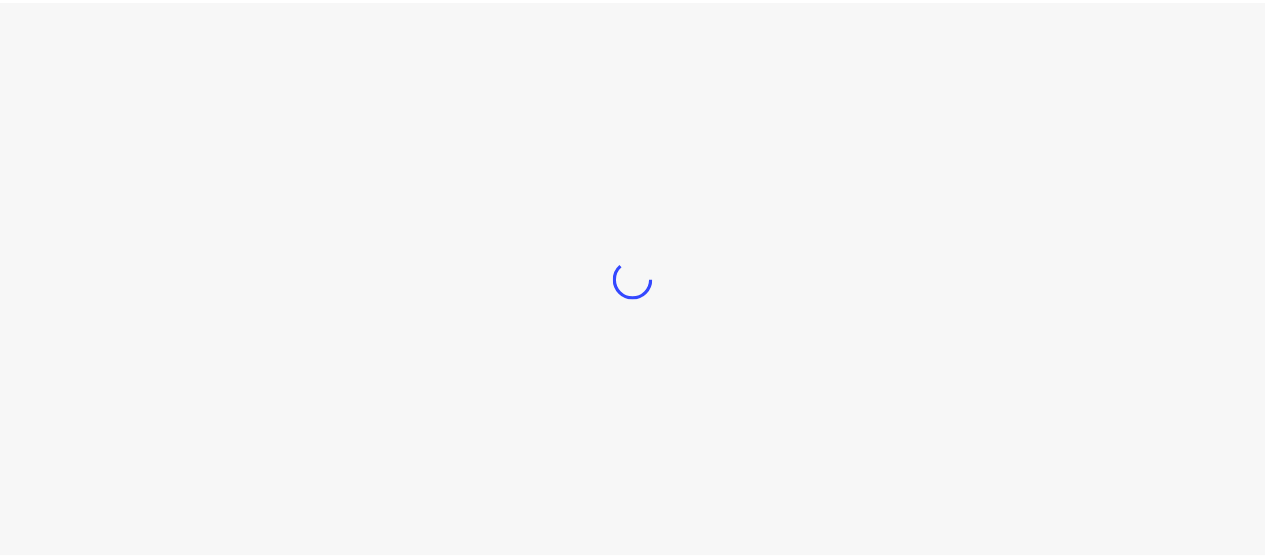 scroll, scrollTop: 0, scrollLeft: 0, axis: both 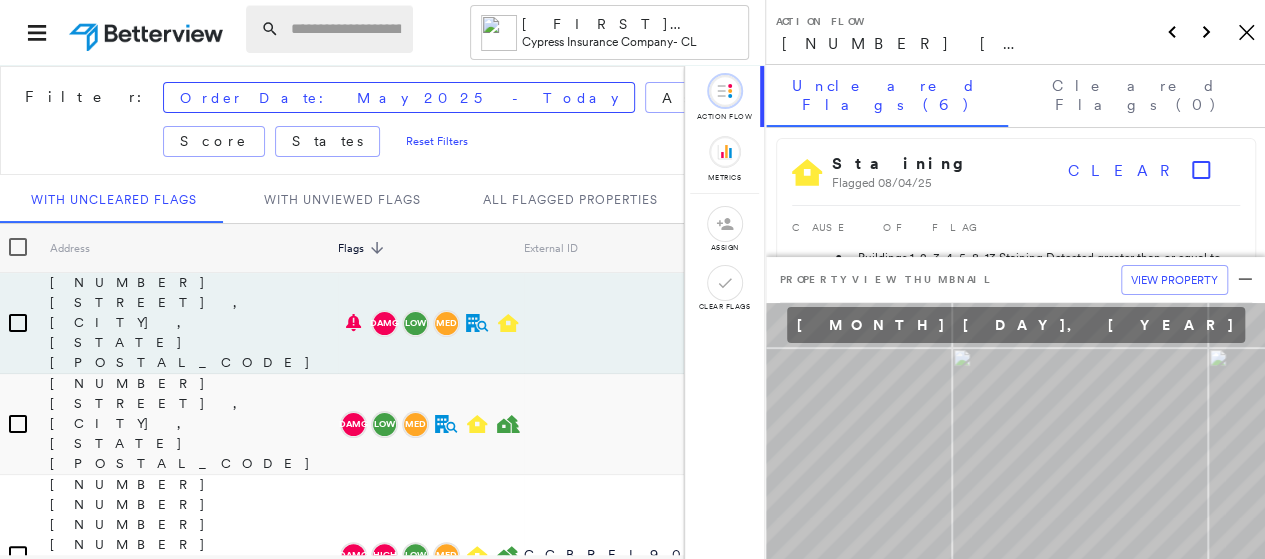 click at bounding box center (346, 29) 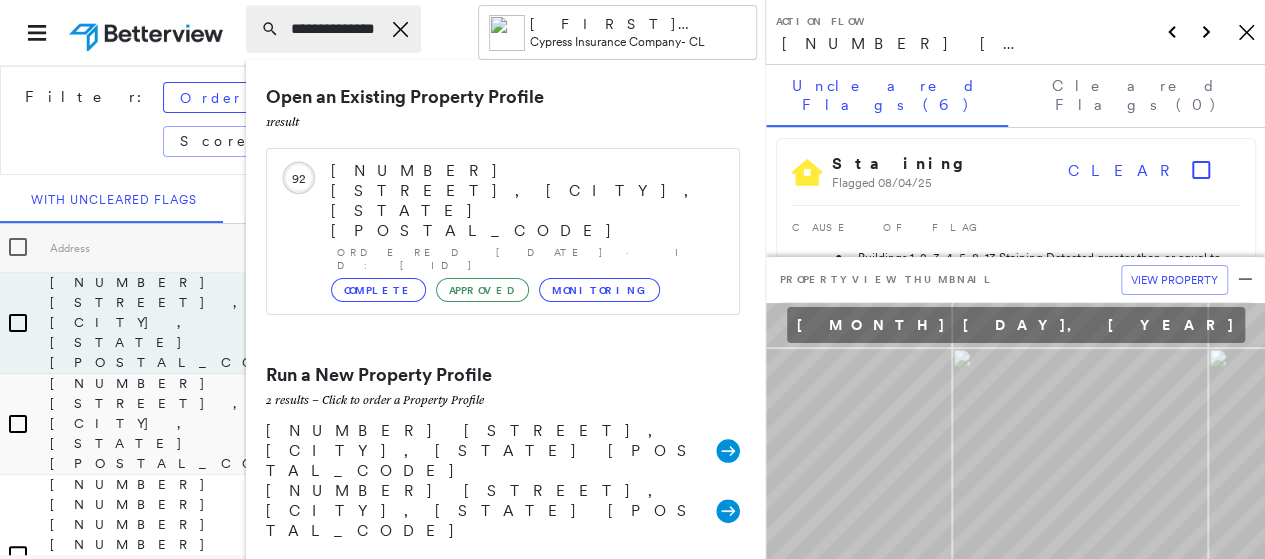 scroll, scrollTop: 0, scrollLeft: 8, axis: horizontal 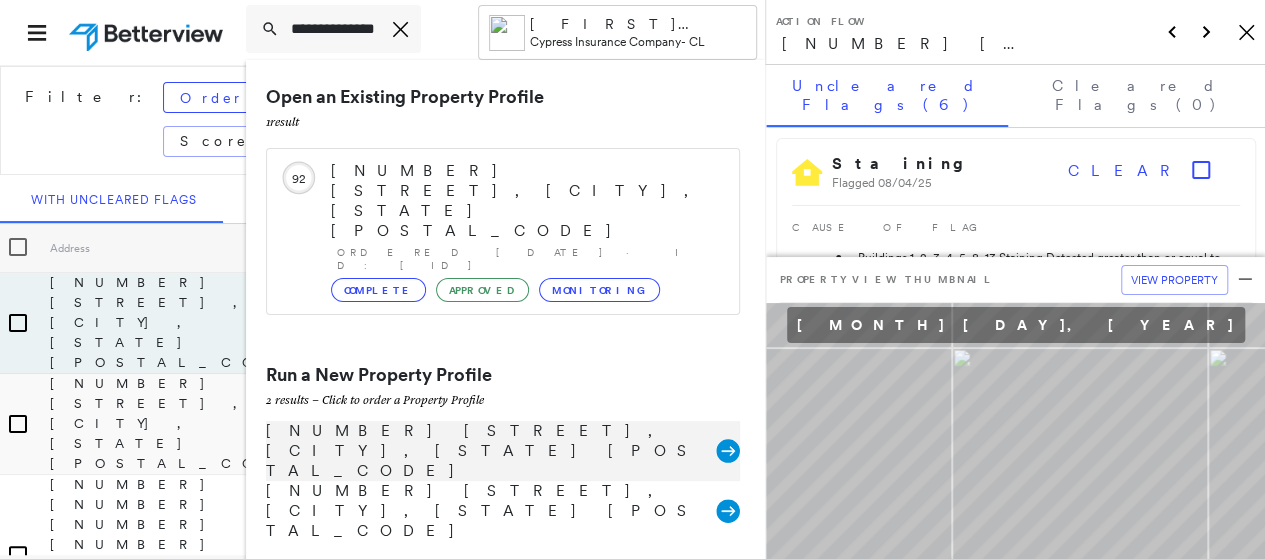 type on "**********" 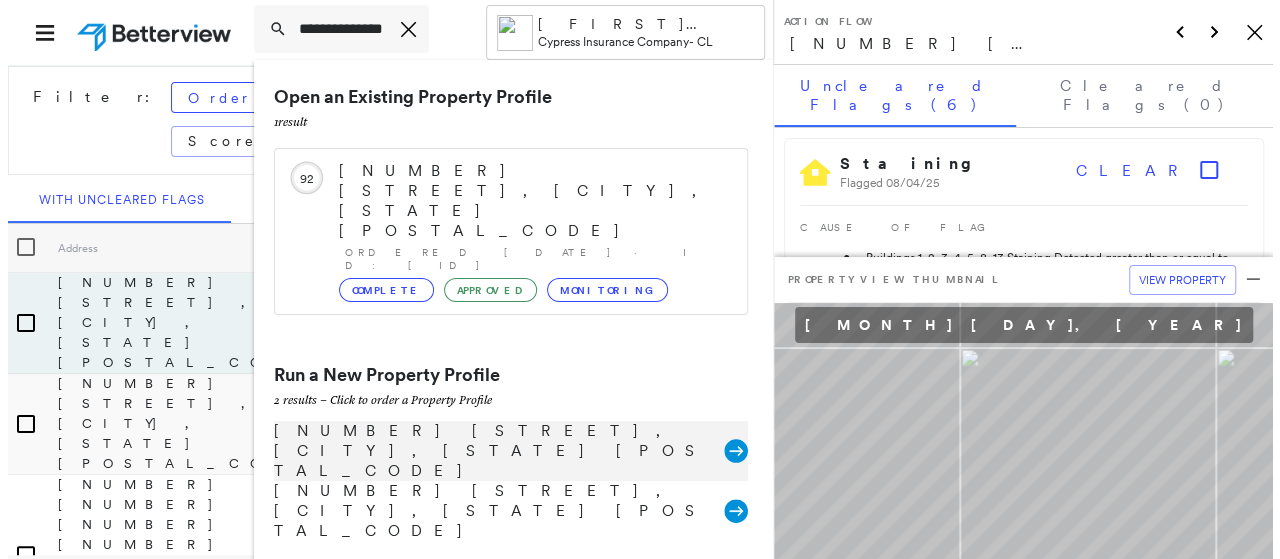 scroll, scrollTop: 0, scrollLeft: 0, axis: both 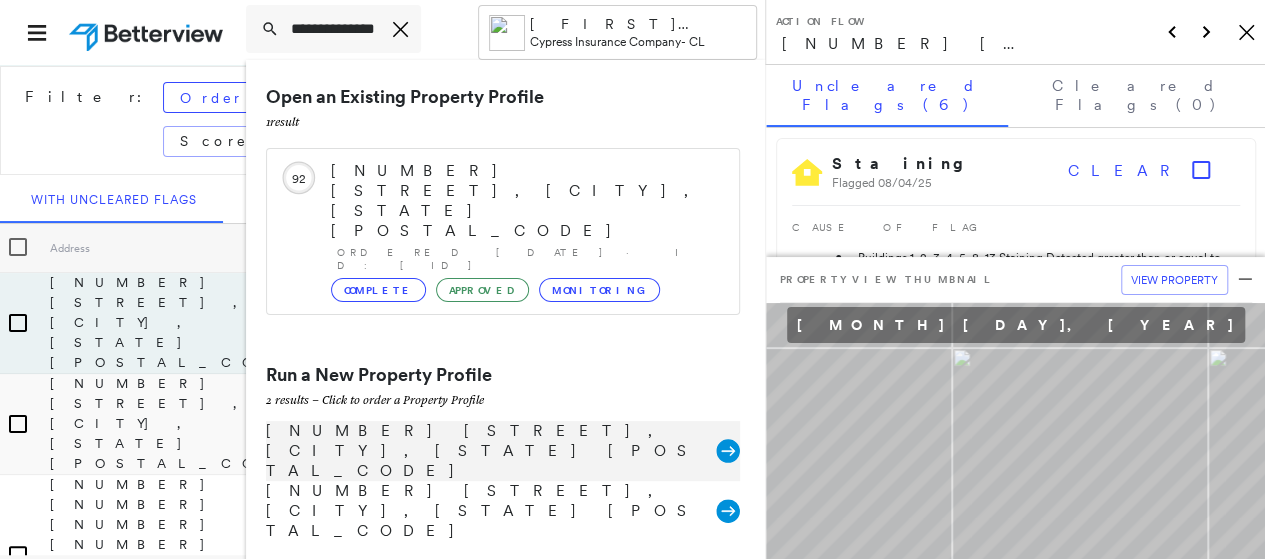 click on "[NUMBER] [STREET], [CITY], [STATE] [POSTAL_CODE]" at bounding box center [491, 451] 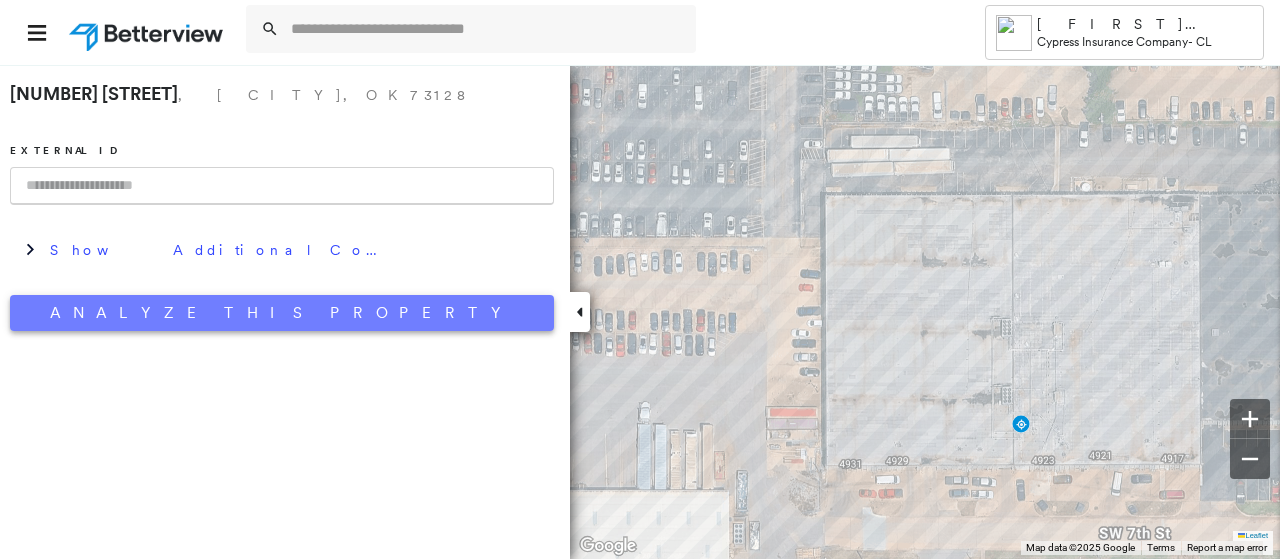 click on "Analyze This Property" at bounding box center [282, 313] 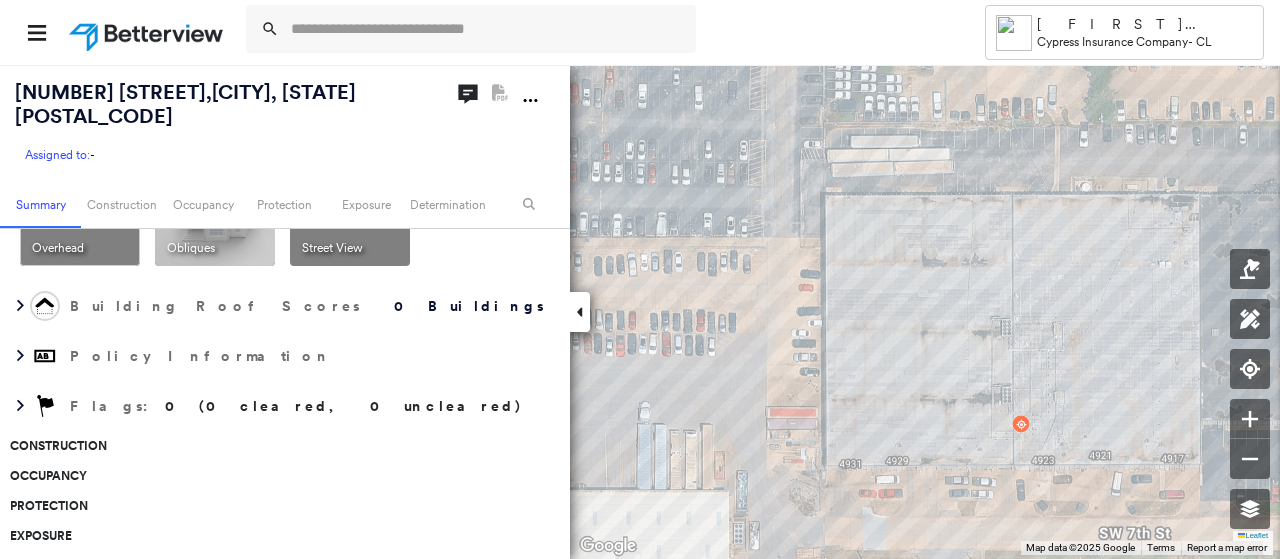 scroll, scrollTop: 0, scrollLeft: 0, axis: both 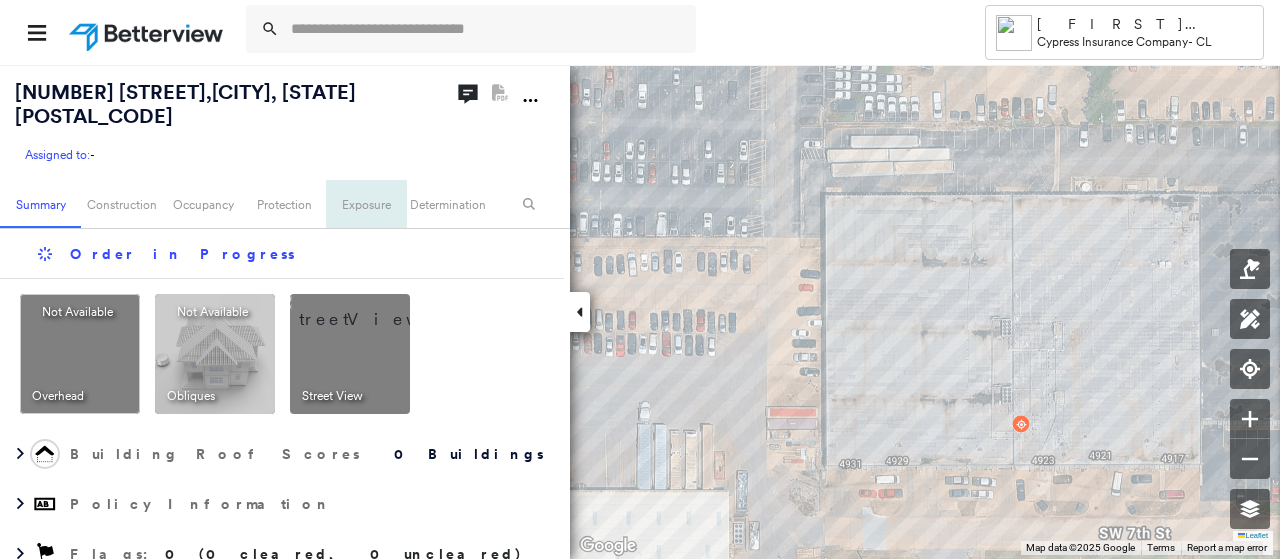 click on "Exposure" at bounding box center (366, 204) 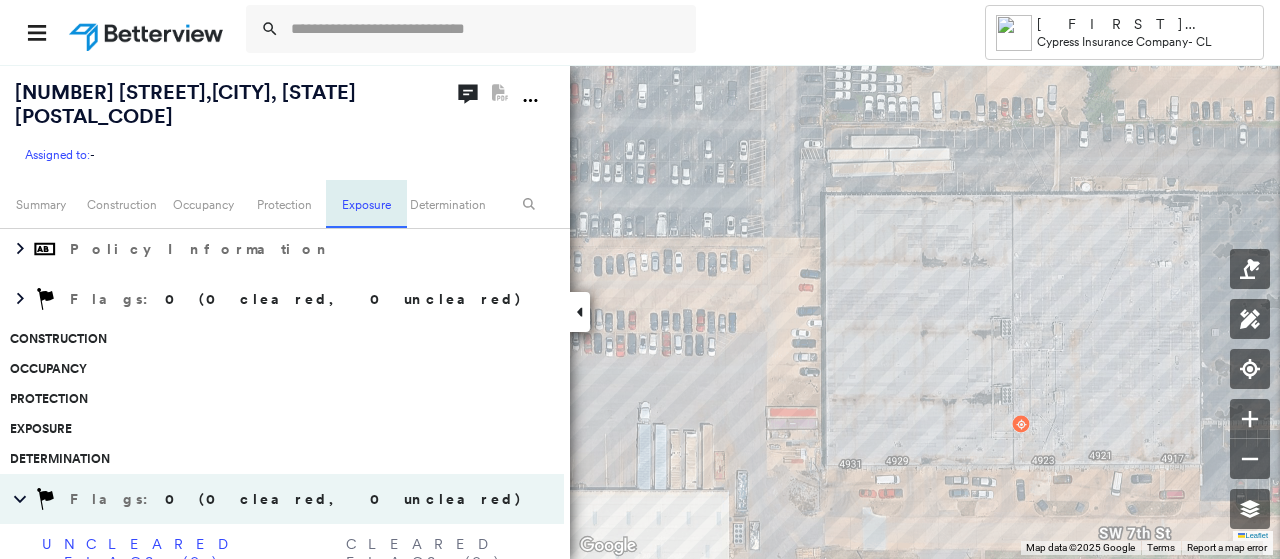 scroll, scrollTop: 451, scrollLeft: 0, axis: vertical 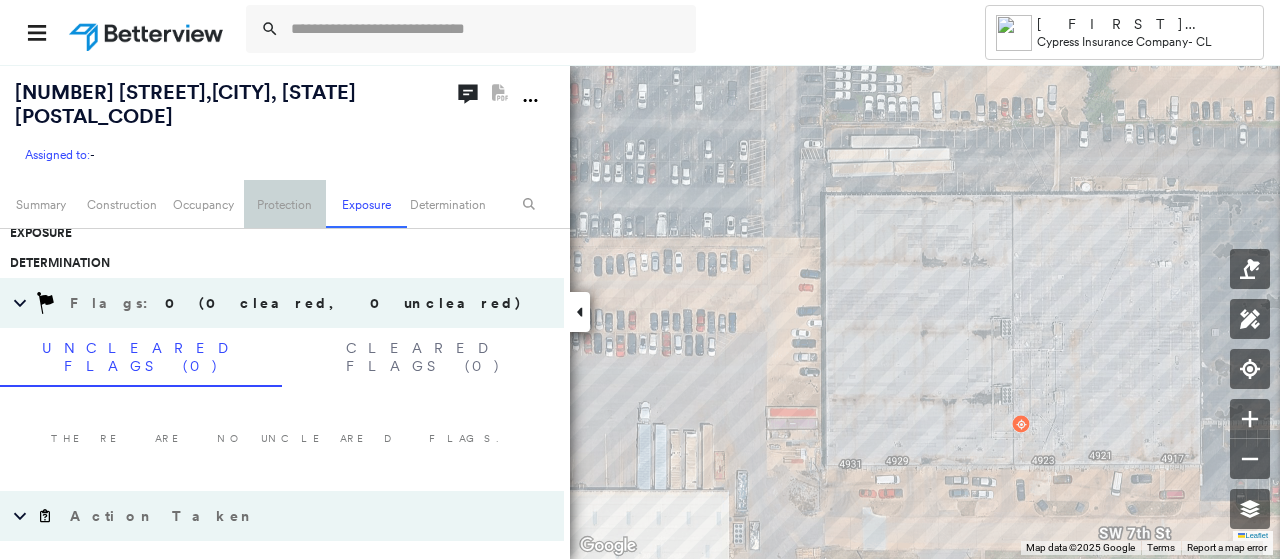 click on "Protection" at bounding box center (284, 204) 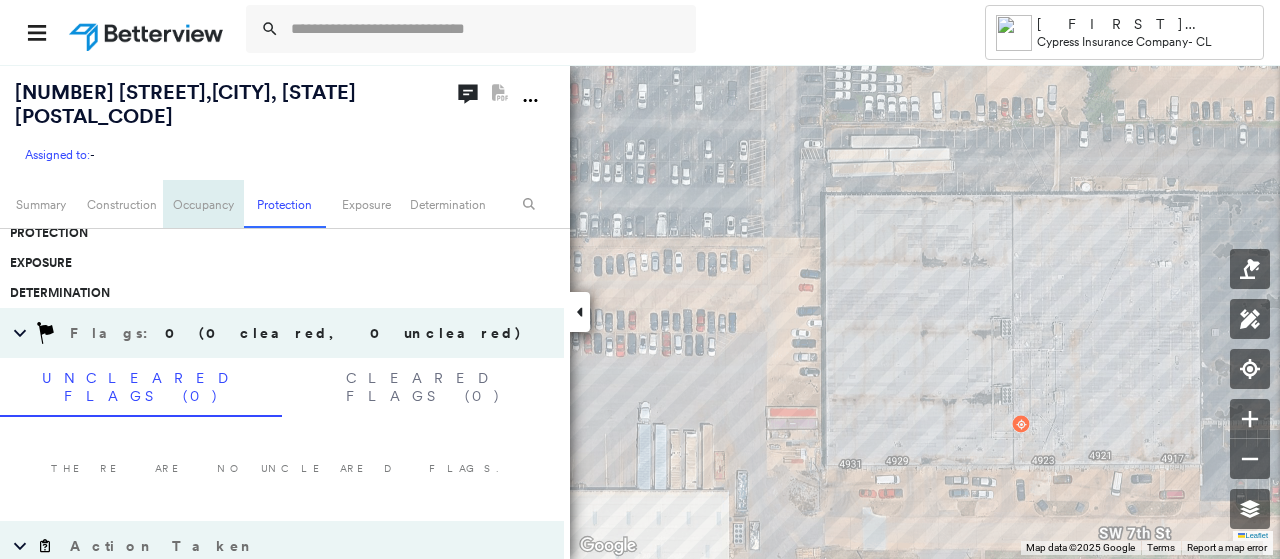 click on "Occupancy" at bounding box center (203, 204) 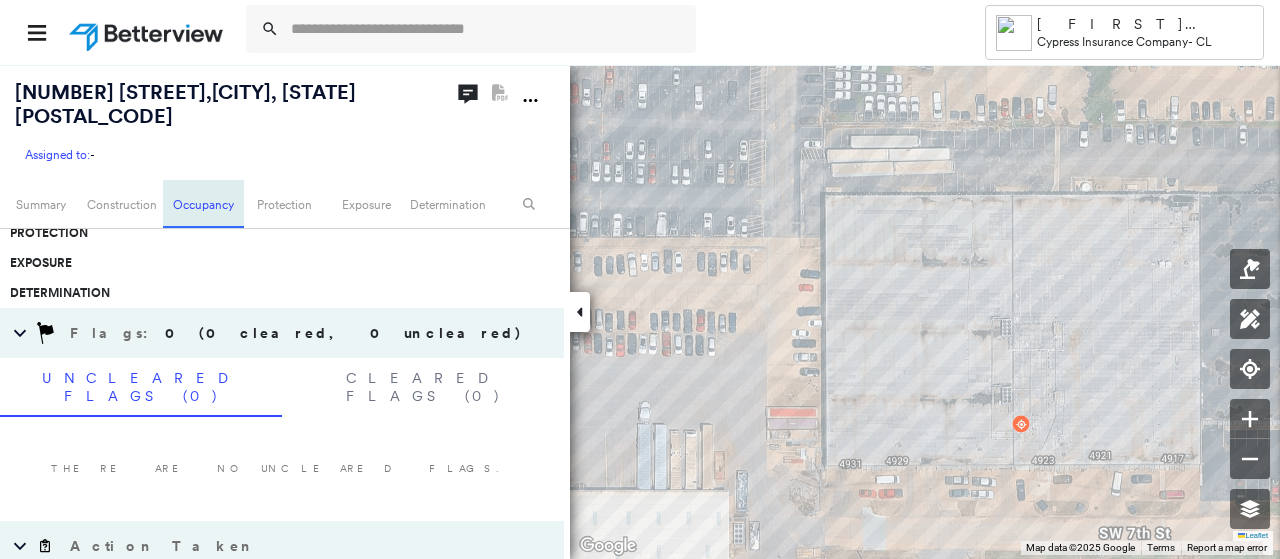 scroll, scrollTop: 391, scrollLeft: 0, axis: vertical 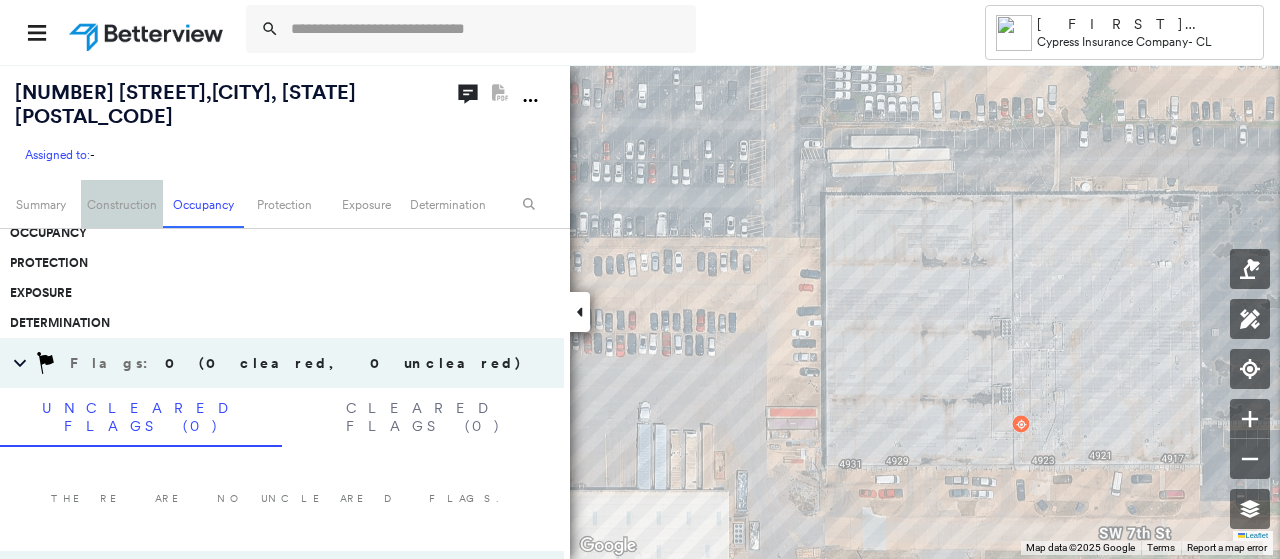 click on "Construction" at bounding box center [121, 204] 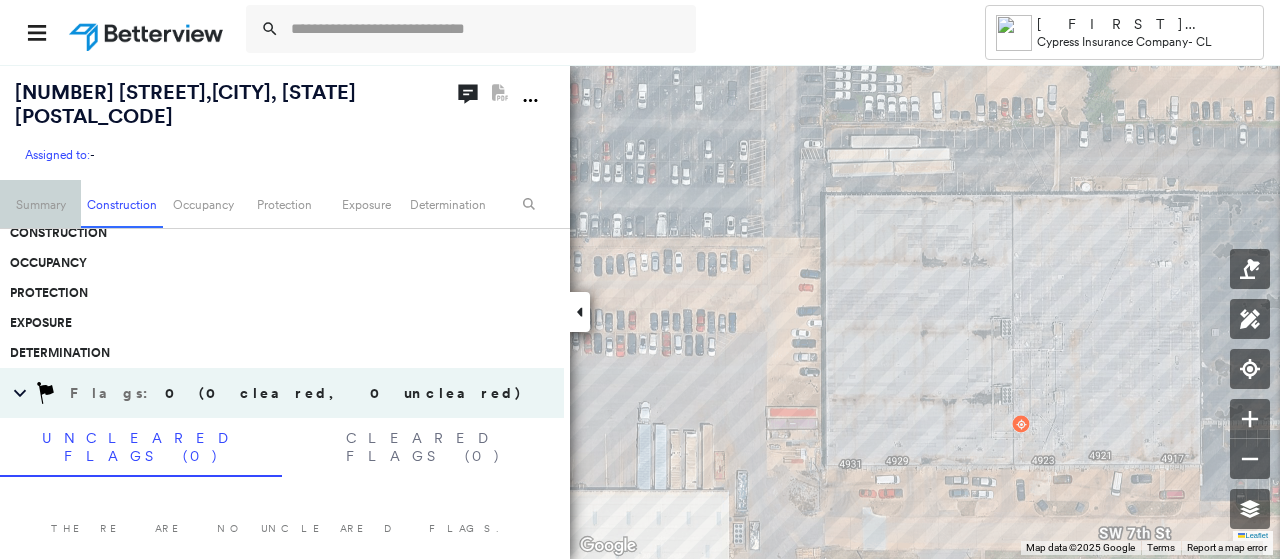 click on "Summary" at bounding box center [40, 204] 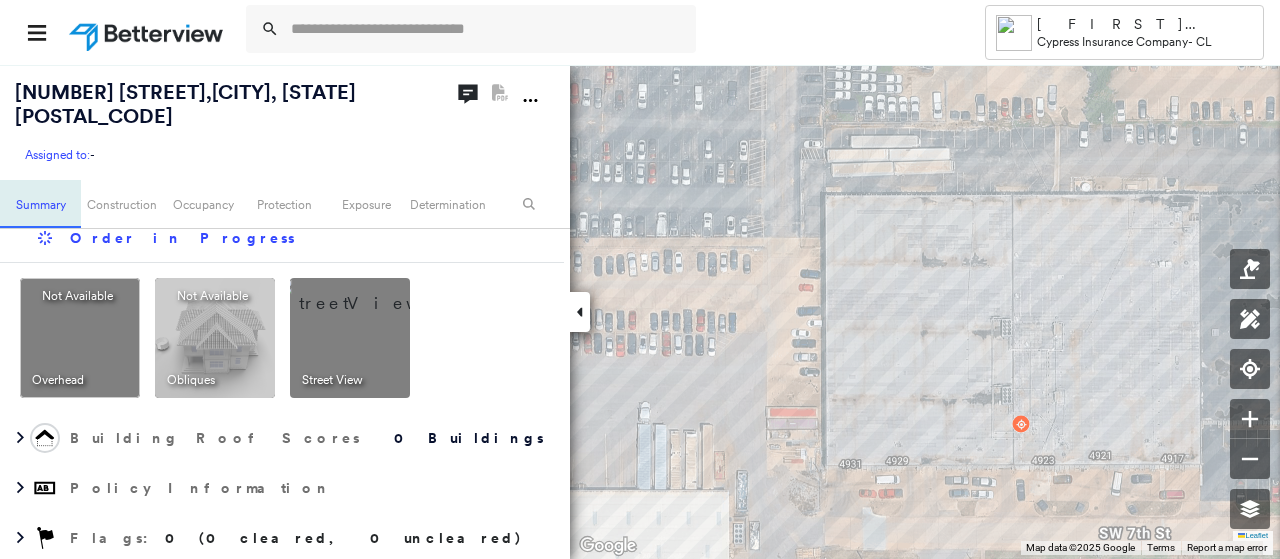 scroll, scrollTop: 11, scrollLeft: 0, axis: vertical 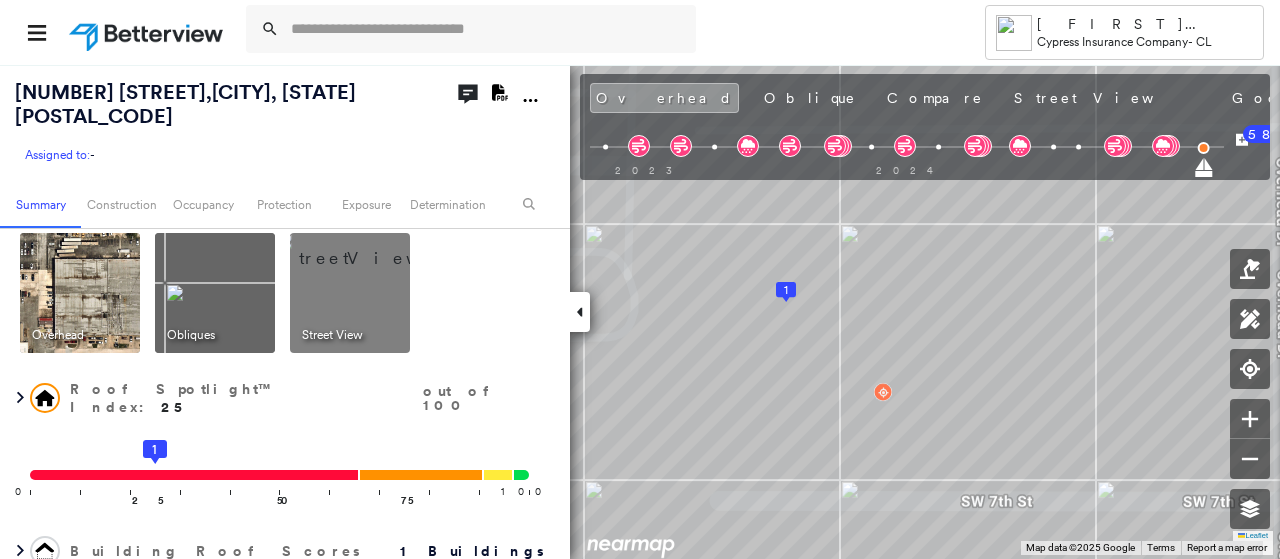 click at bounding box center (374, 248) 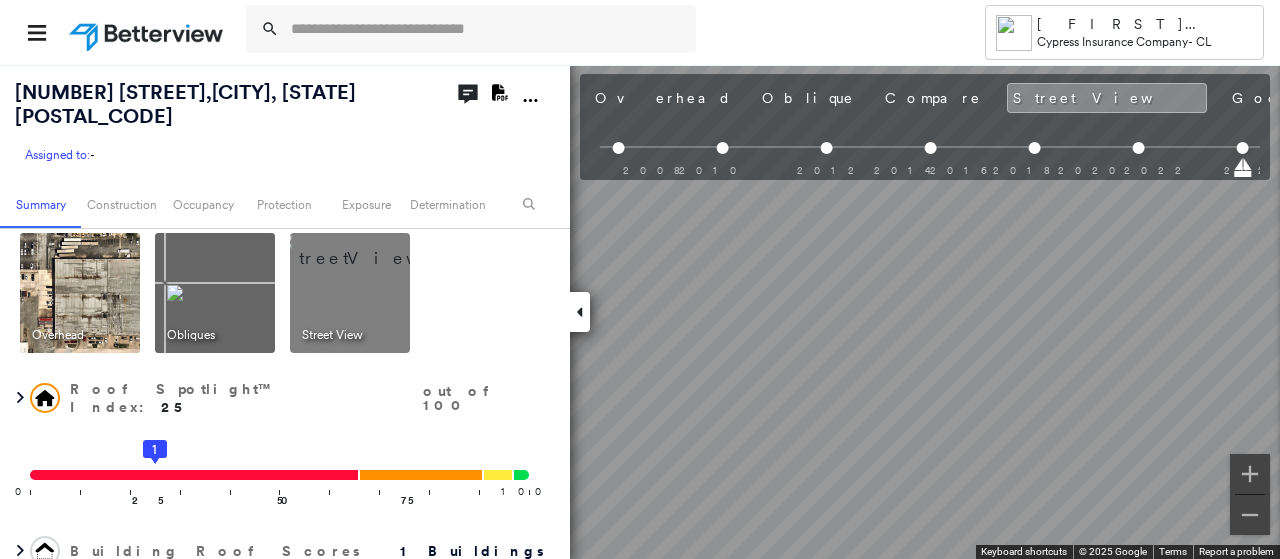scroll, scrollTop: 0, scrollLeft: 486, axis: horizontal 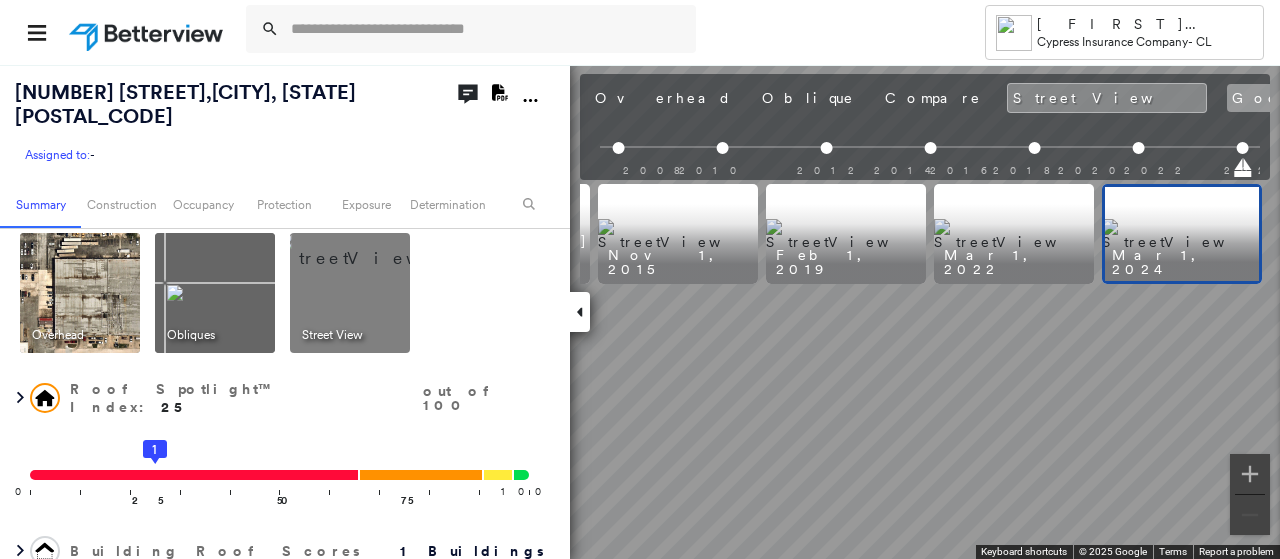 click on "Google" at bounding box center (1273, 98) 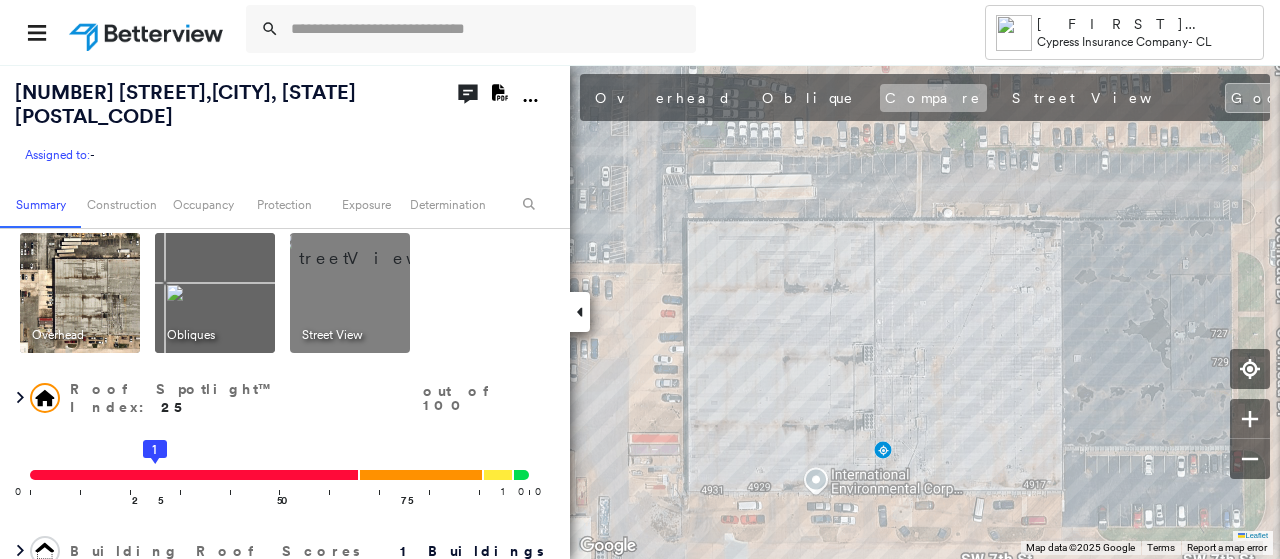 click on "Compare" at bounding box center (933, 98) 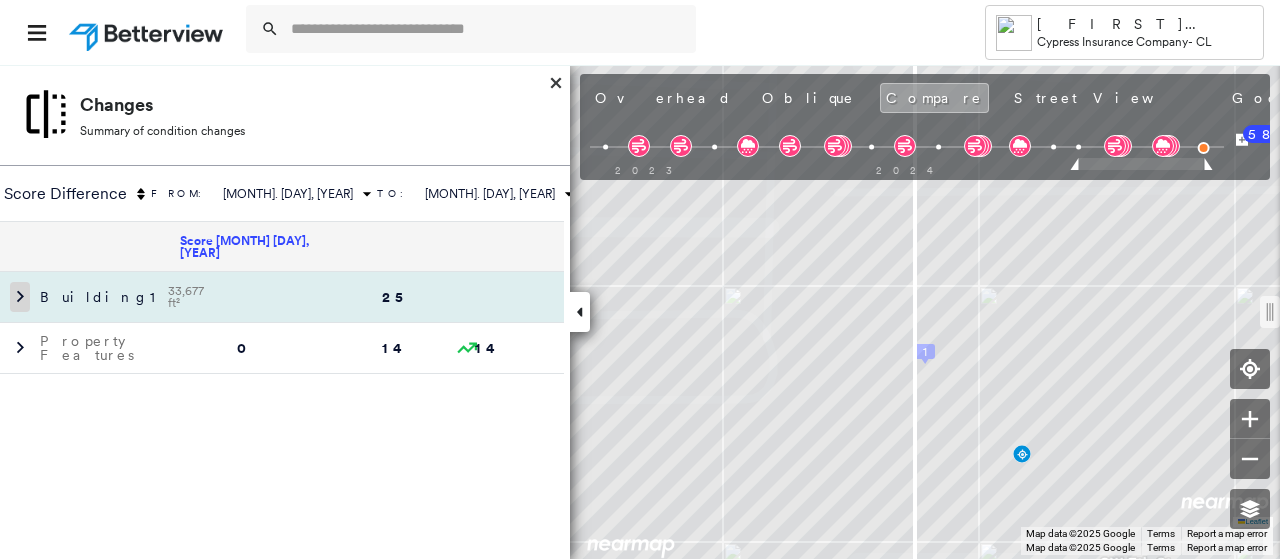 click 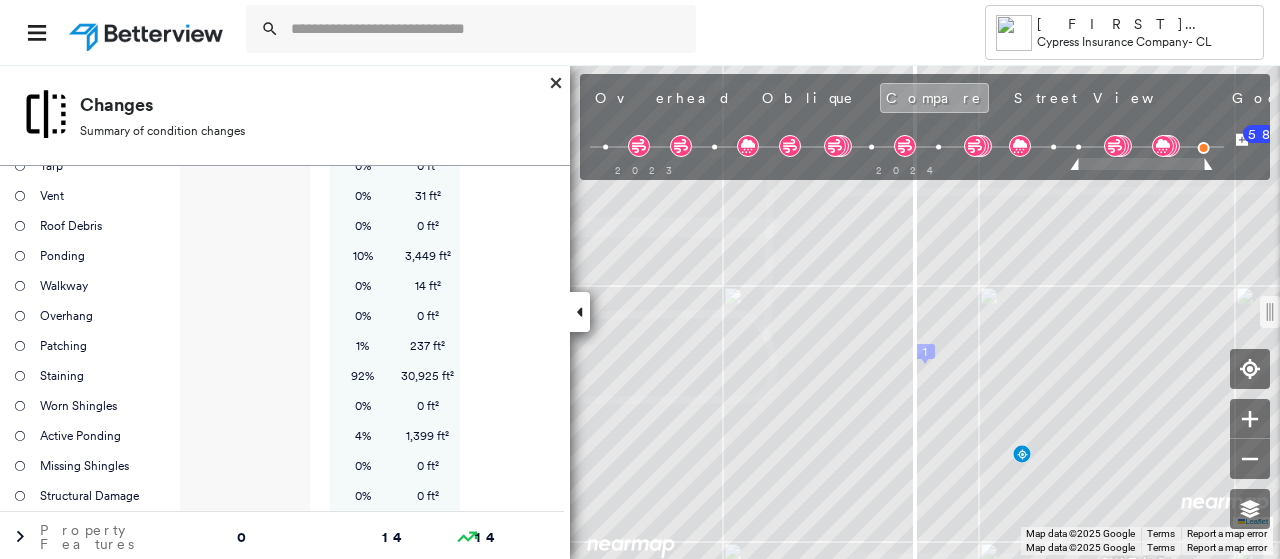 scroll, scrollTop: 0, scrollLeft: 0, axis: both 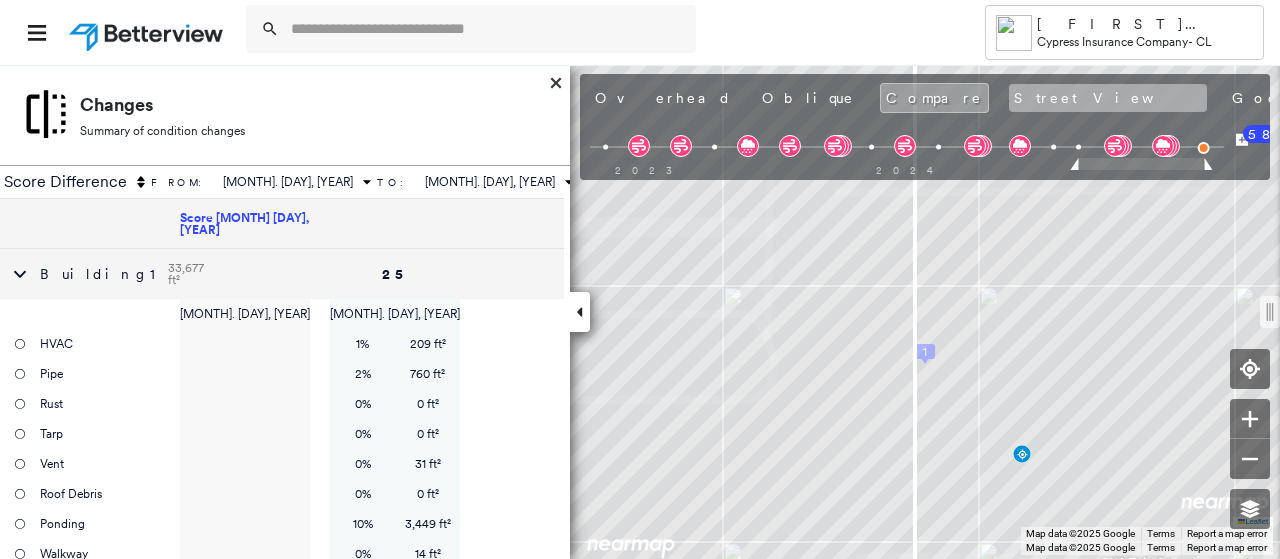 click on "Street View" at bounding box center (1108, 98) 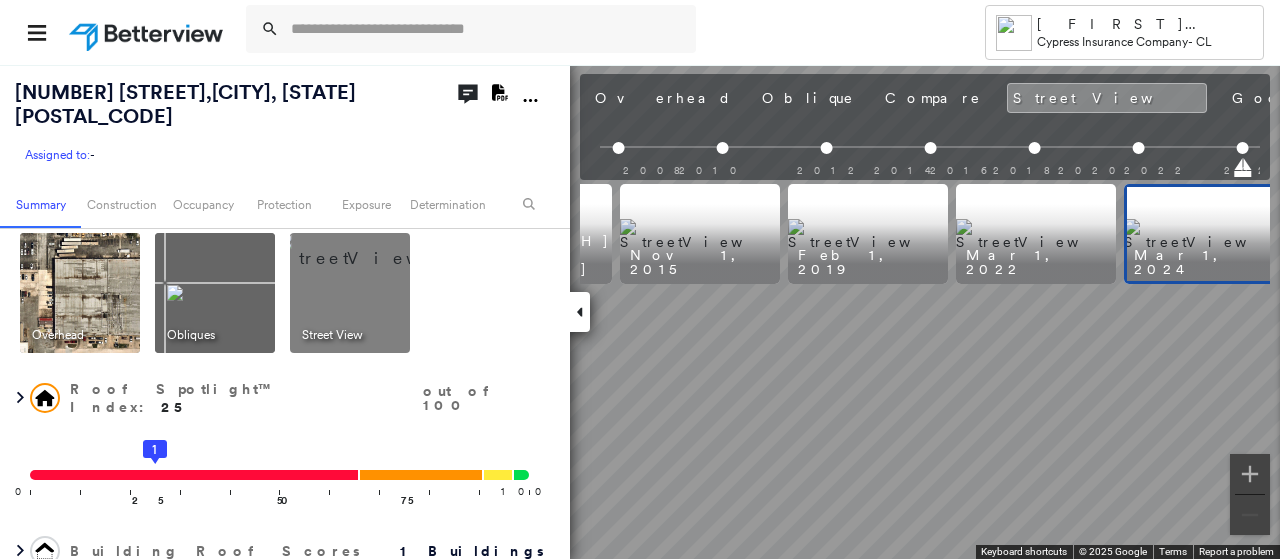 scroll, scrollTop: 0, scrollLeft: 486, axis: horizontal 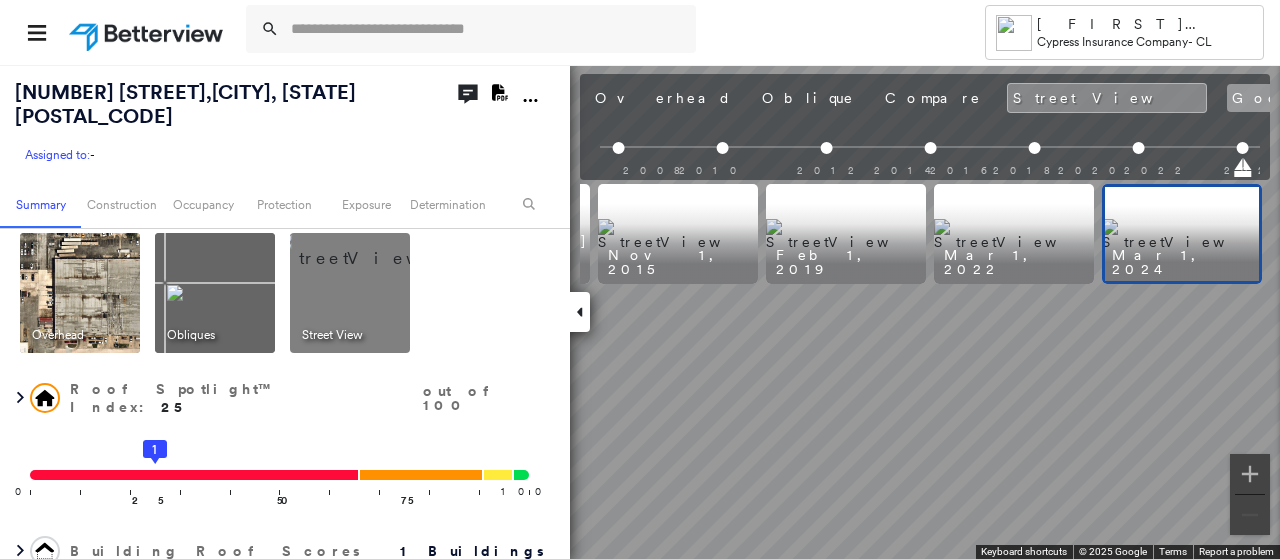 click on "Google" at bounding box center (1273, 98) 